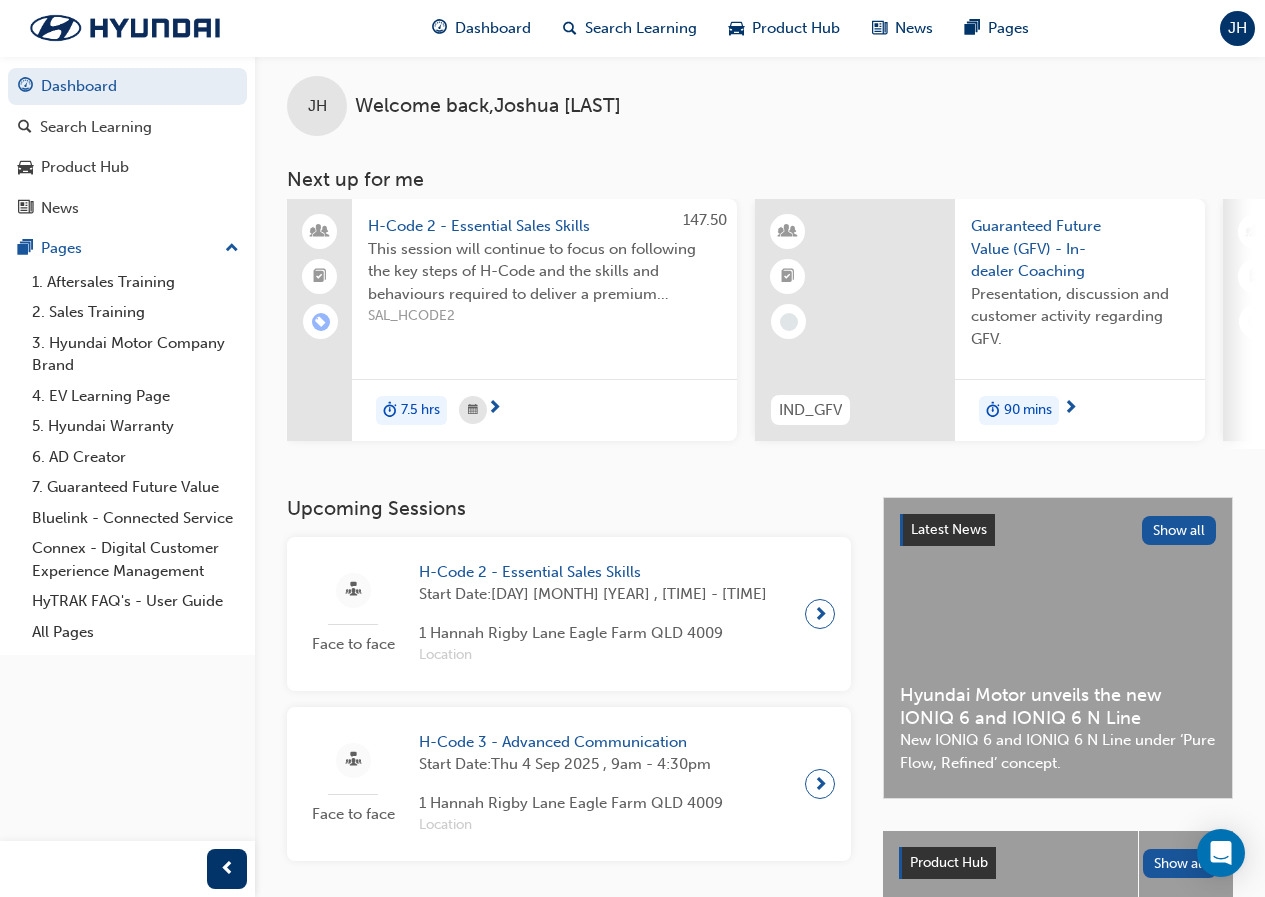 scroll, scrollTop: 0, scrollLeft: 0, axis: both 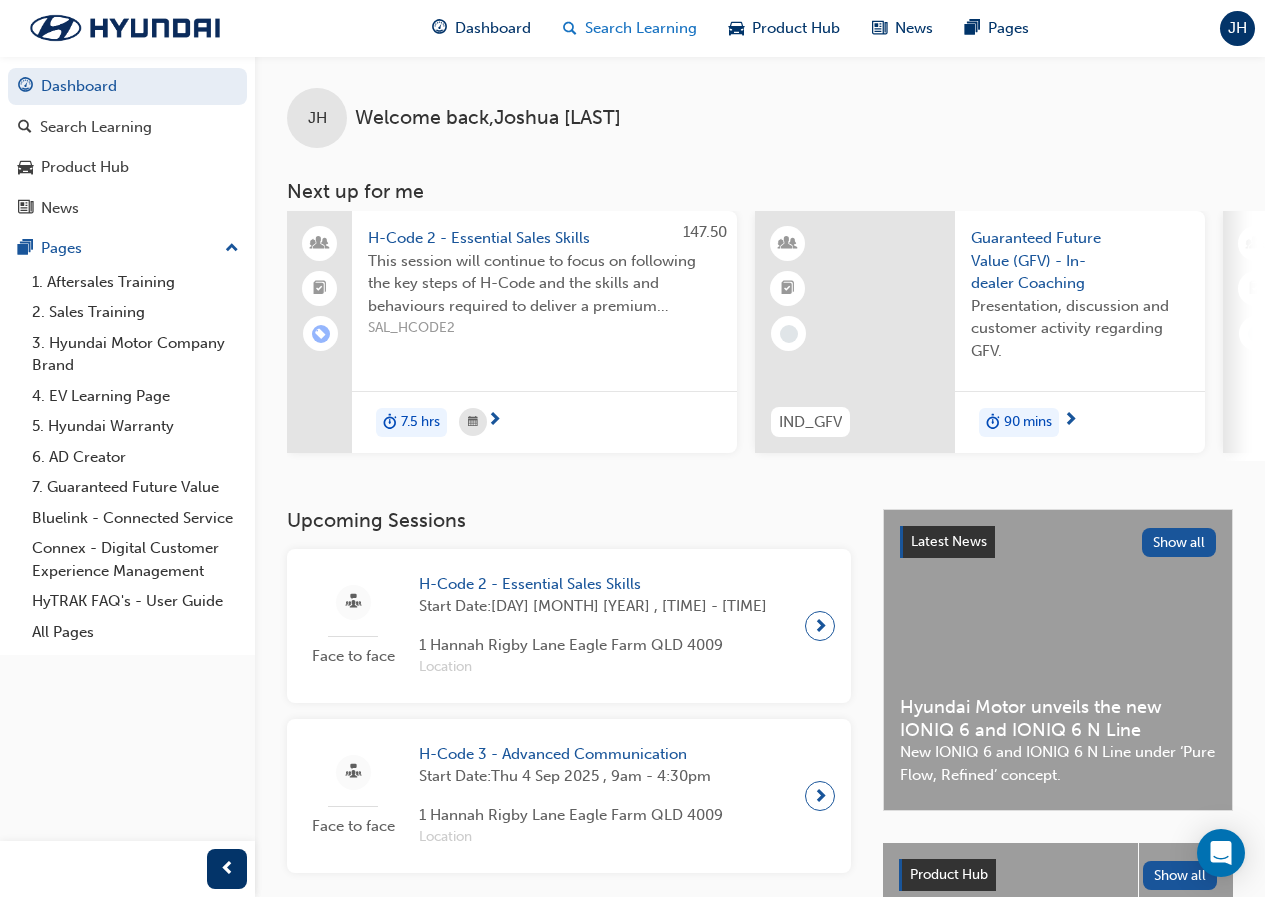 click on "Search Learning" at bounding box center [641, 28] 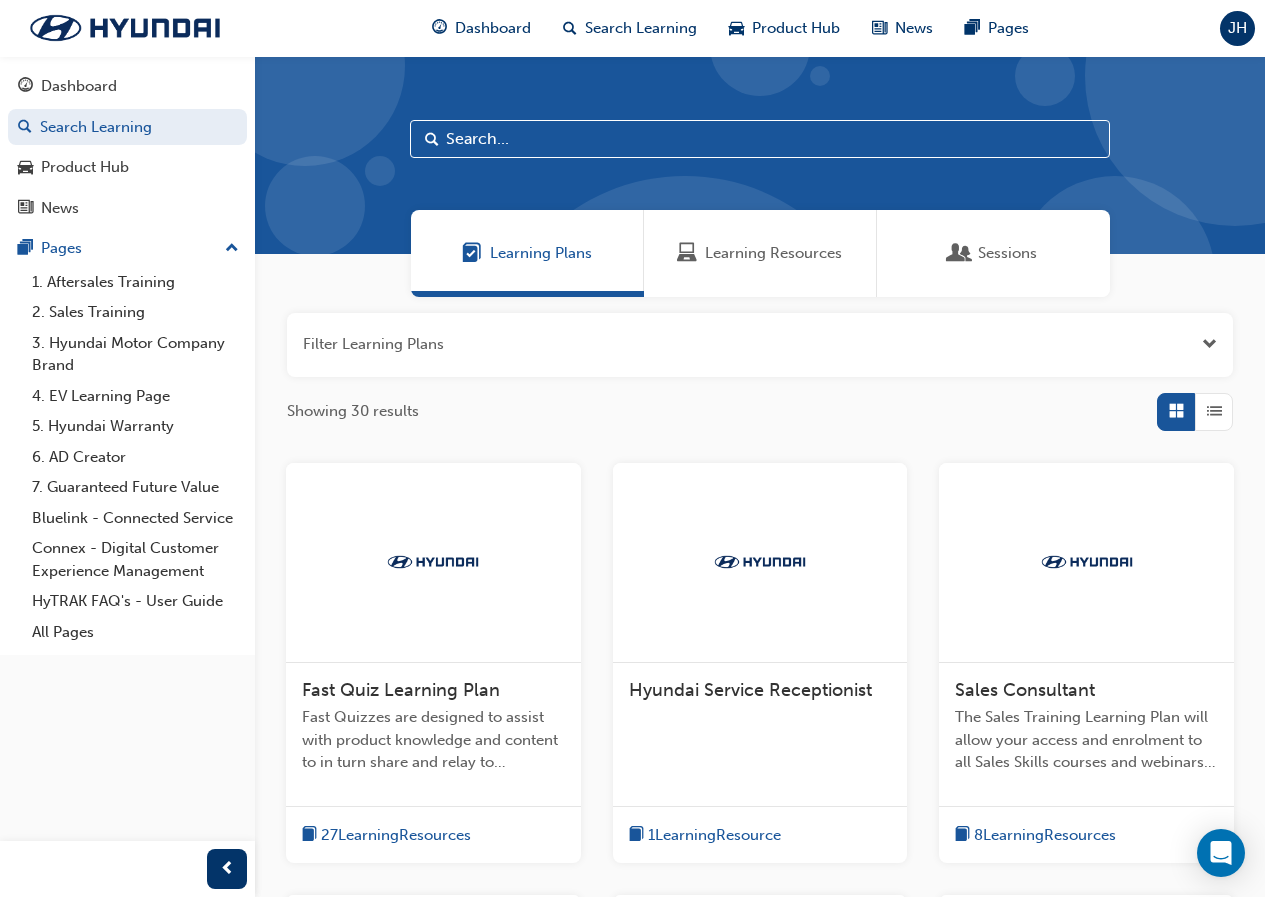 click on "Learning Resources" at bounding box center [760, 253] 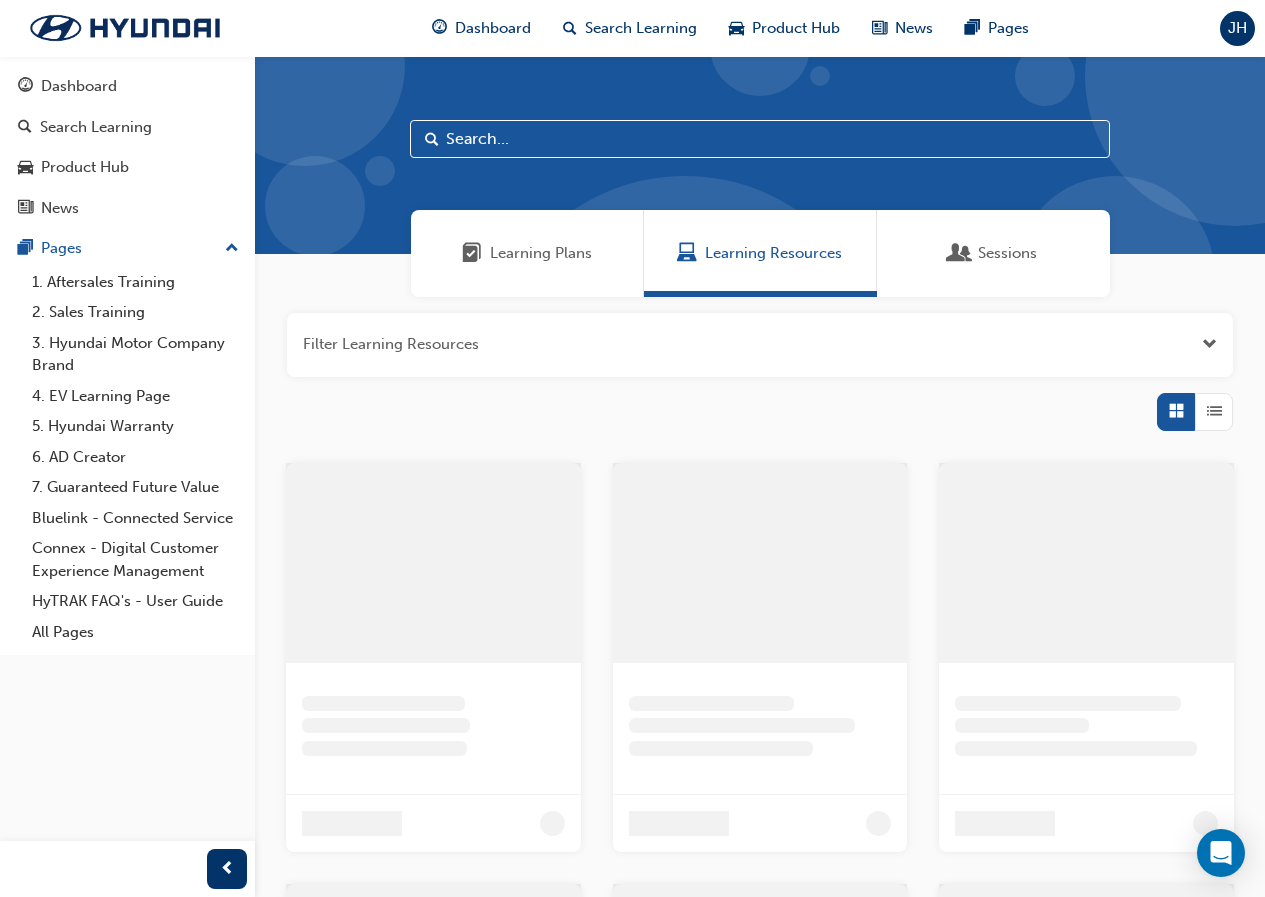 click at bounding box center (760, 345) 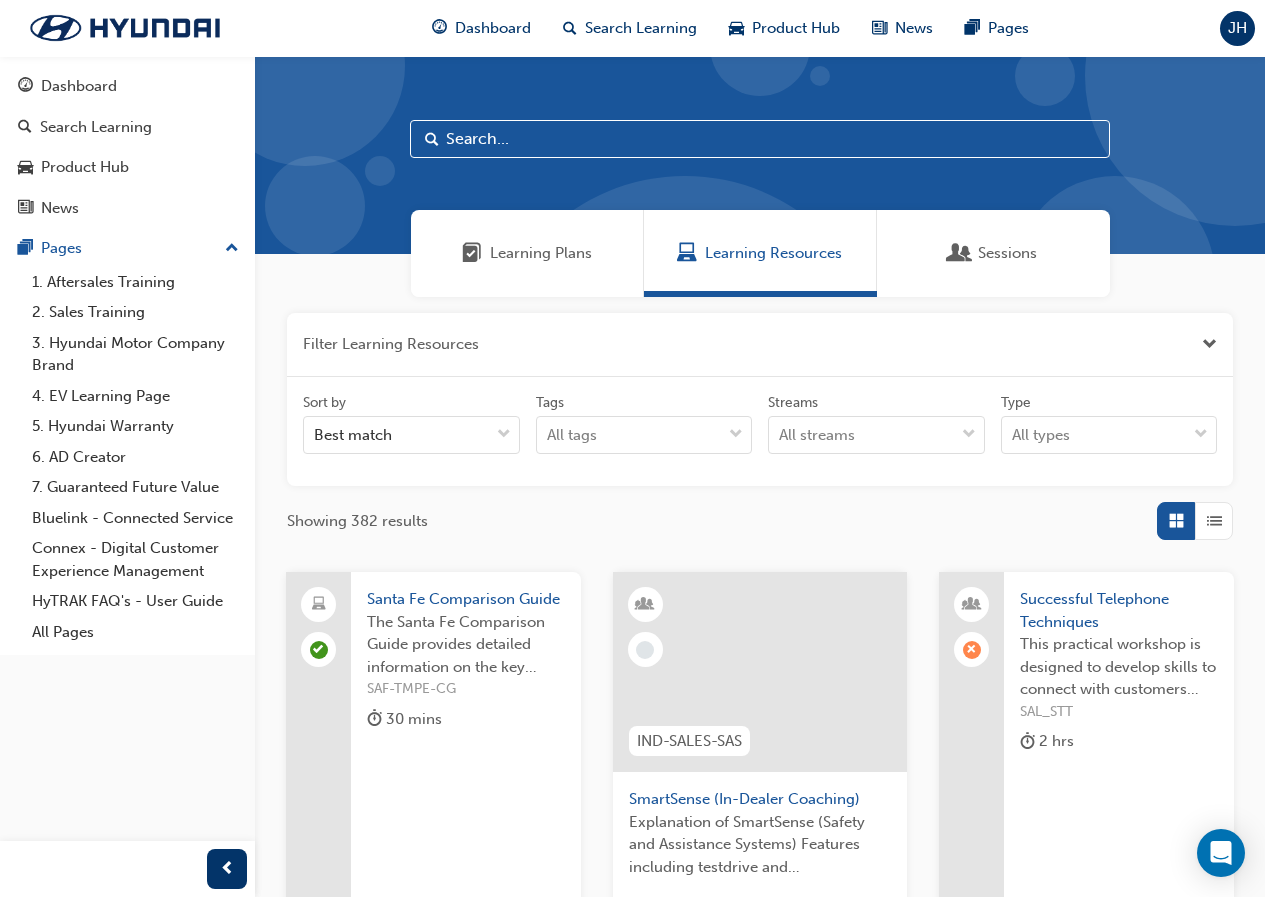 click at bounding box center [760, 345] 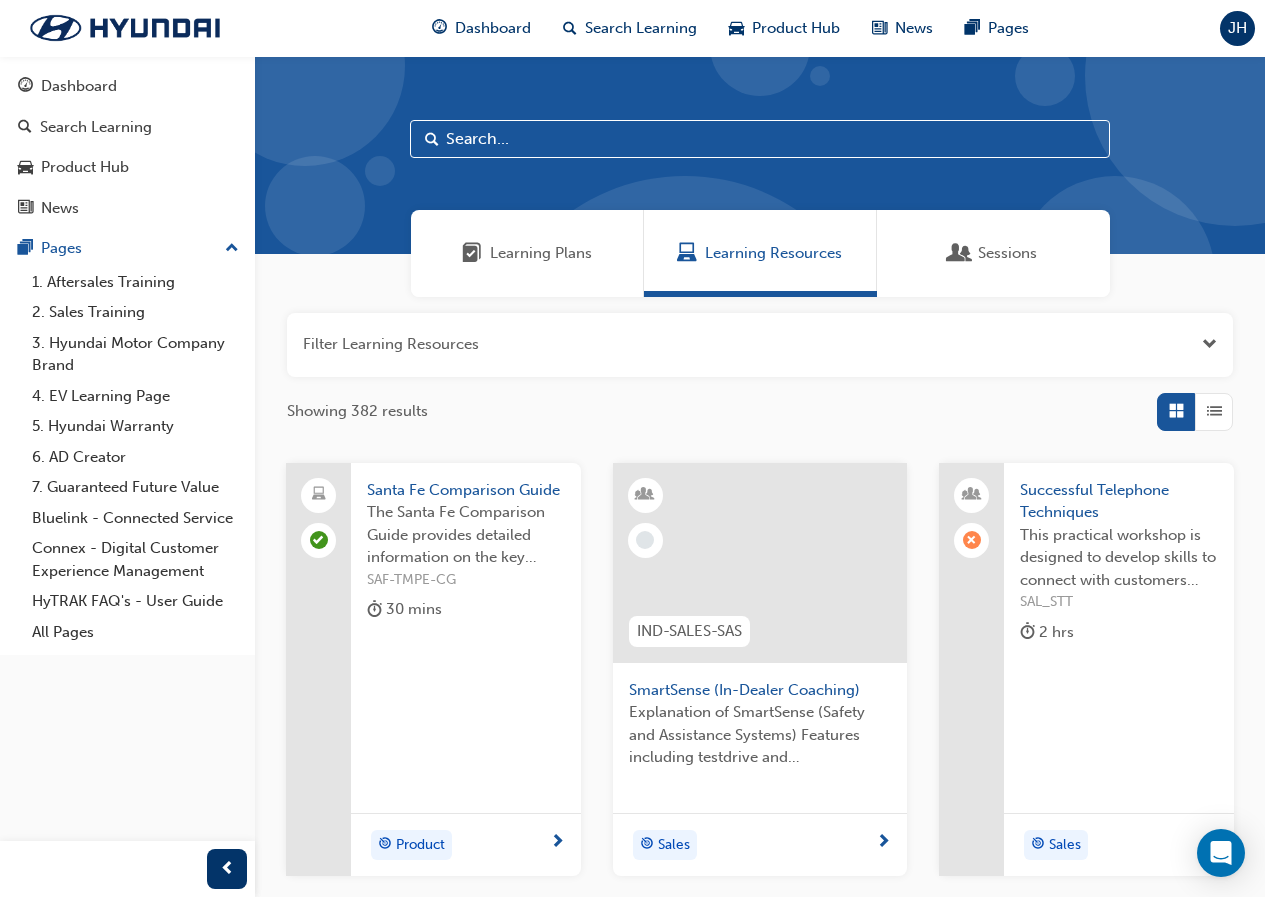 click at bounding box center (760, 139) 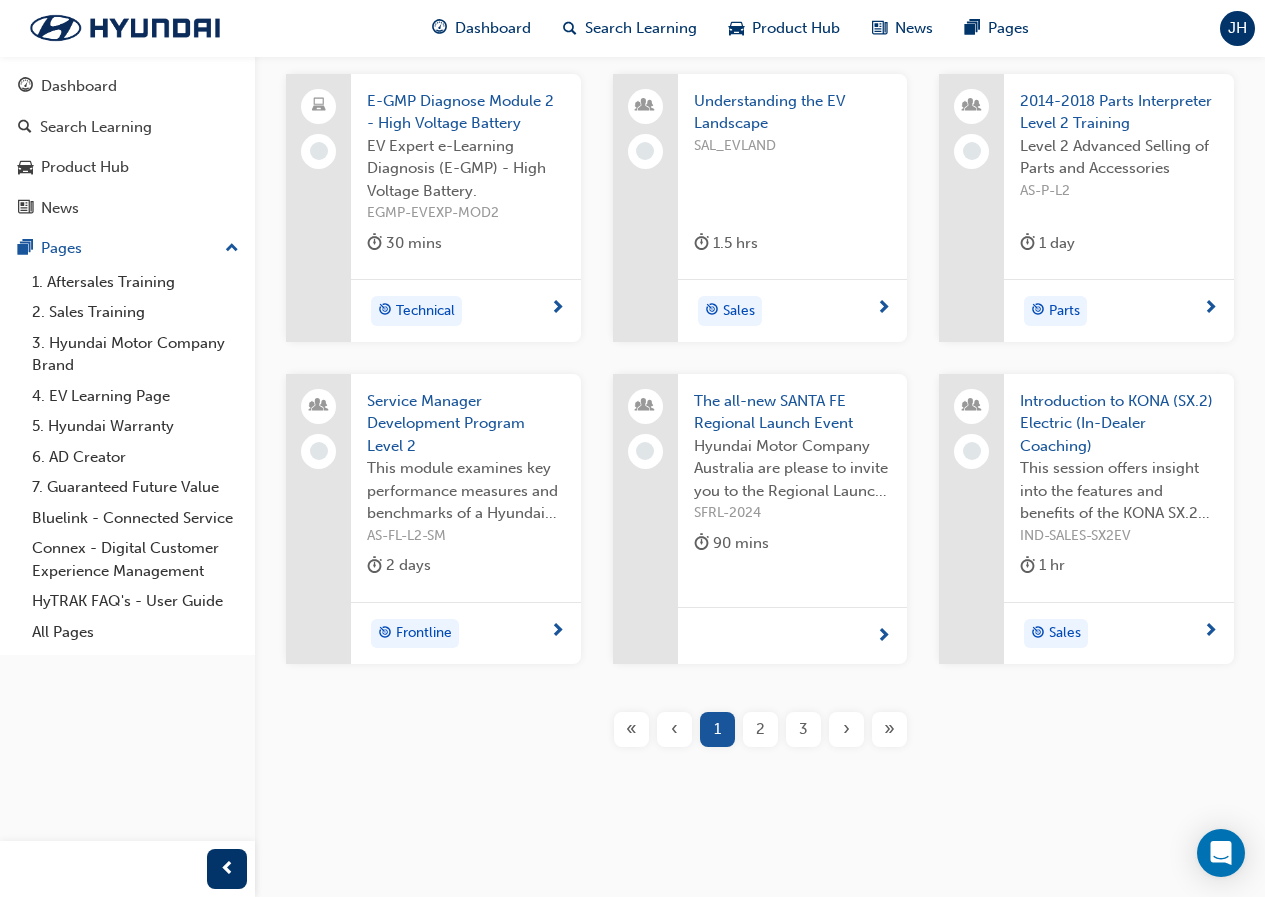 scroll, scrollTop: 401, scrollLeft: 0, axis: vertical 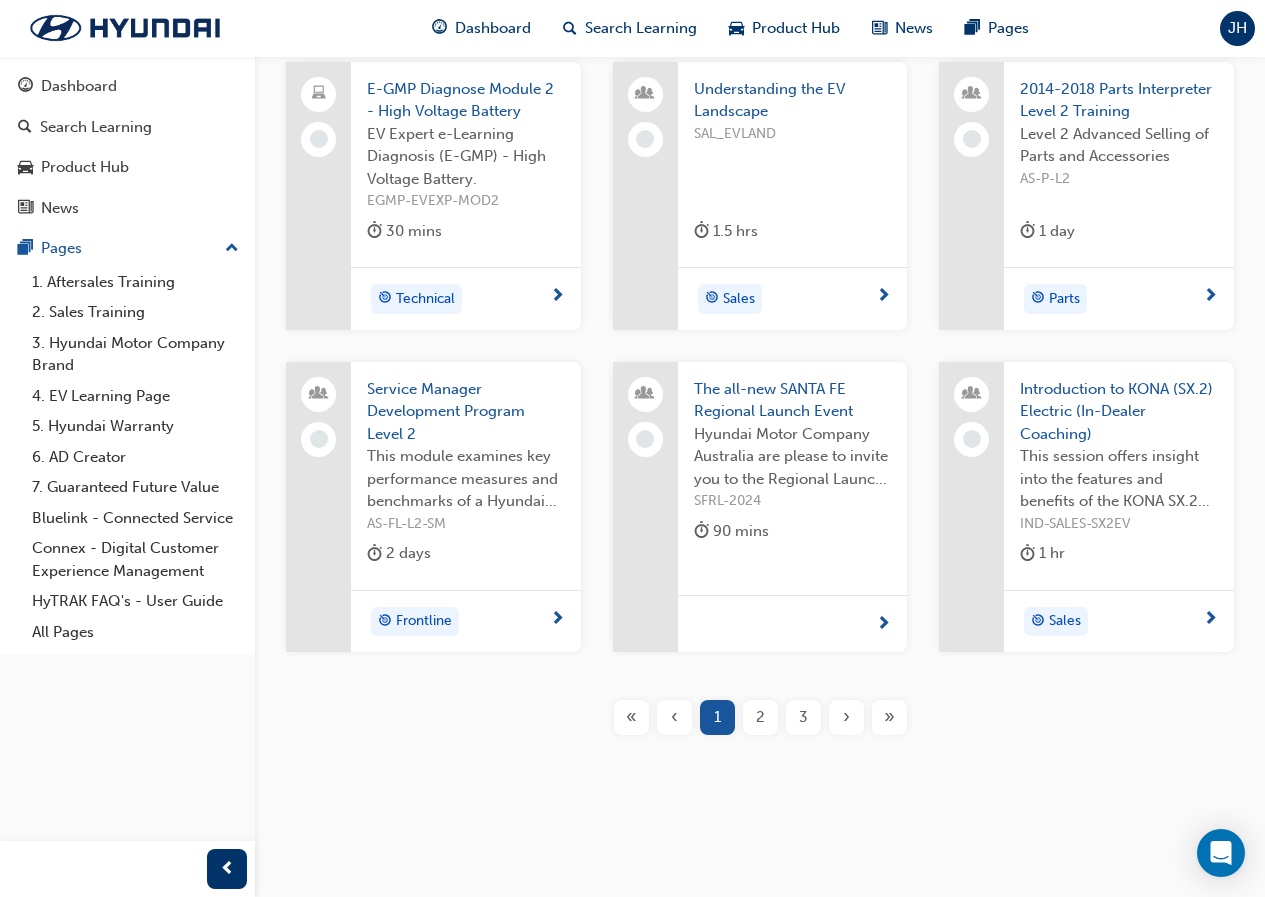 click on "3" at bounding box center [803, 717] 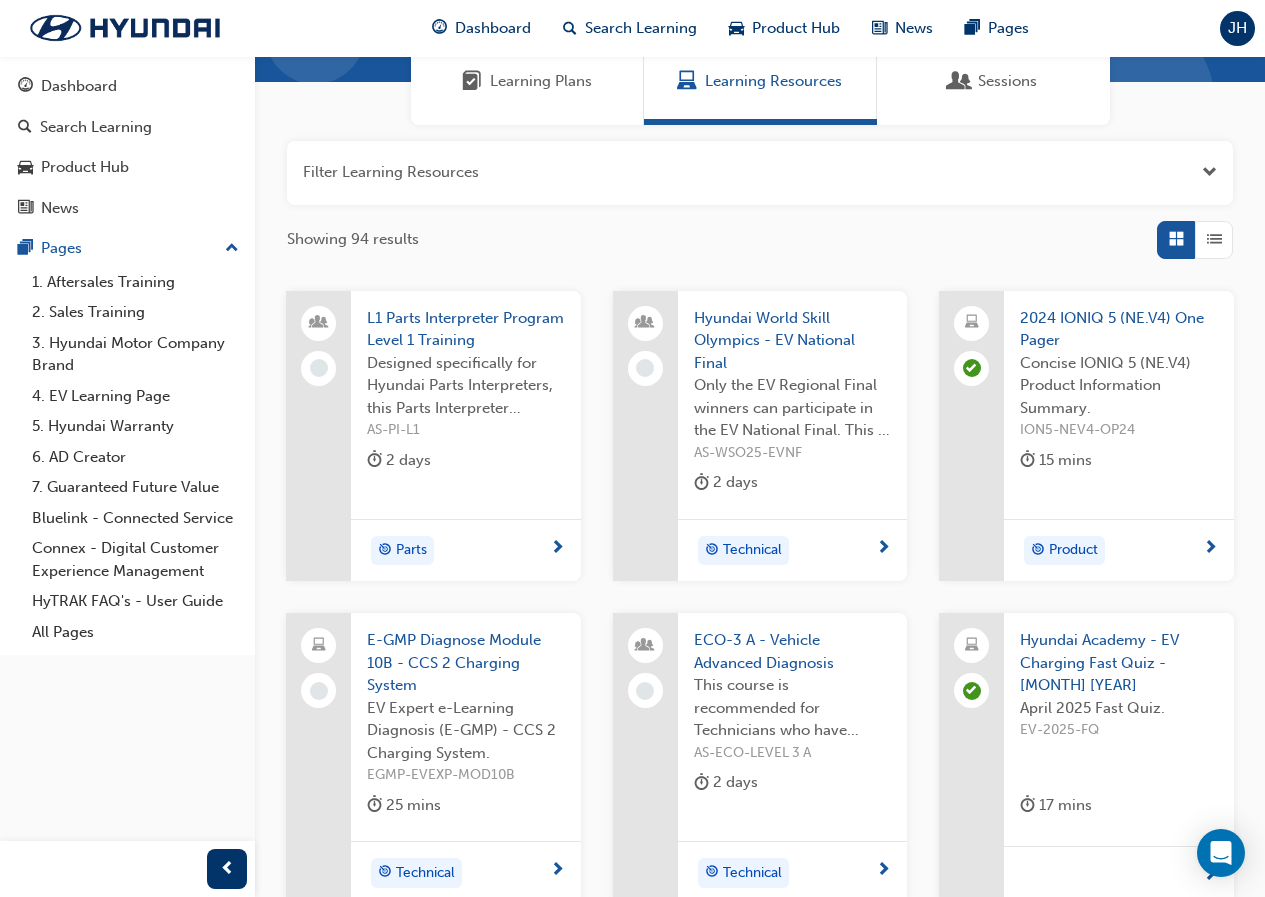 scroll, scrollTop: 0, scrollLeft: 0, axis: both 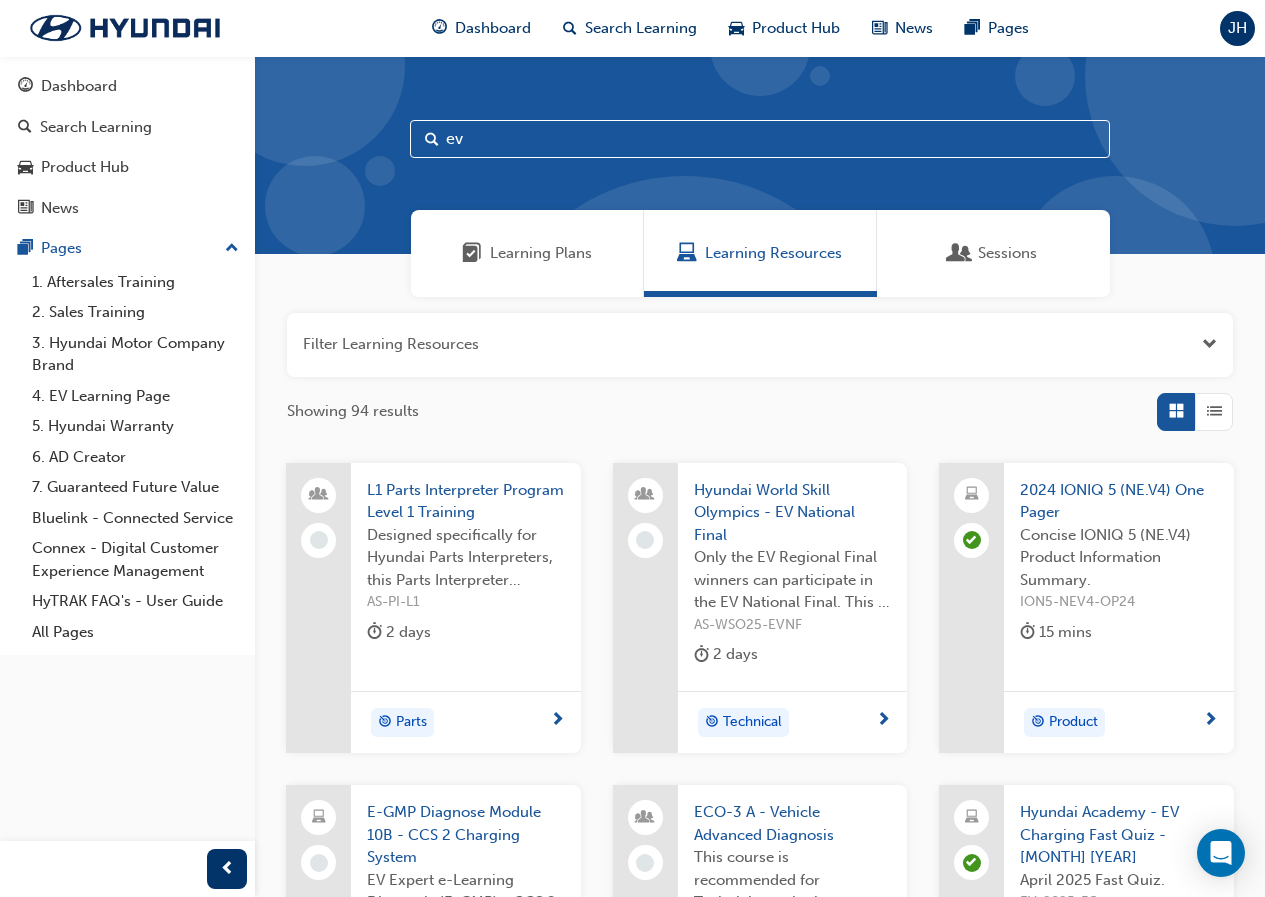 click on "ev" at bounding box center [760, 139] 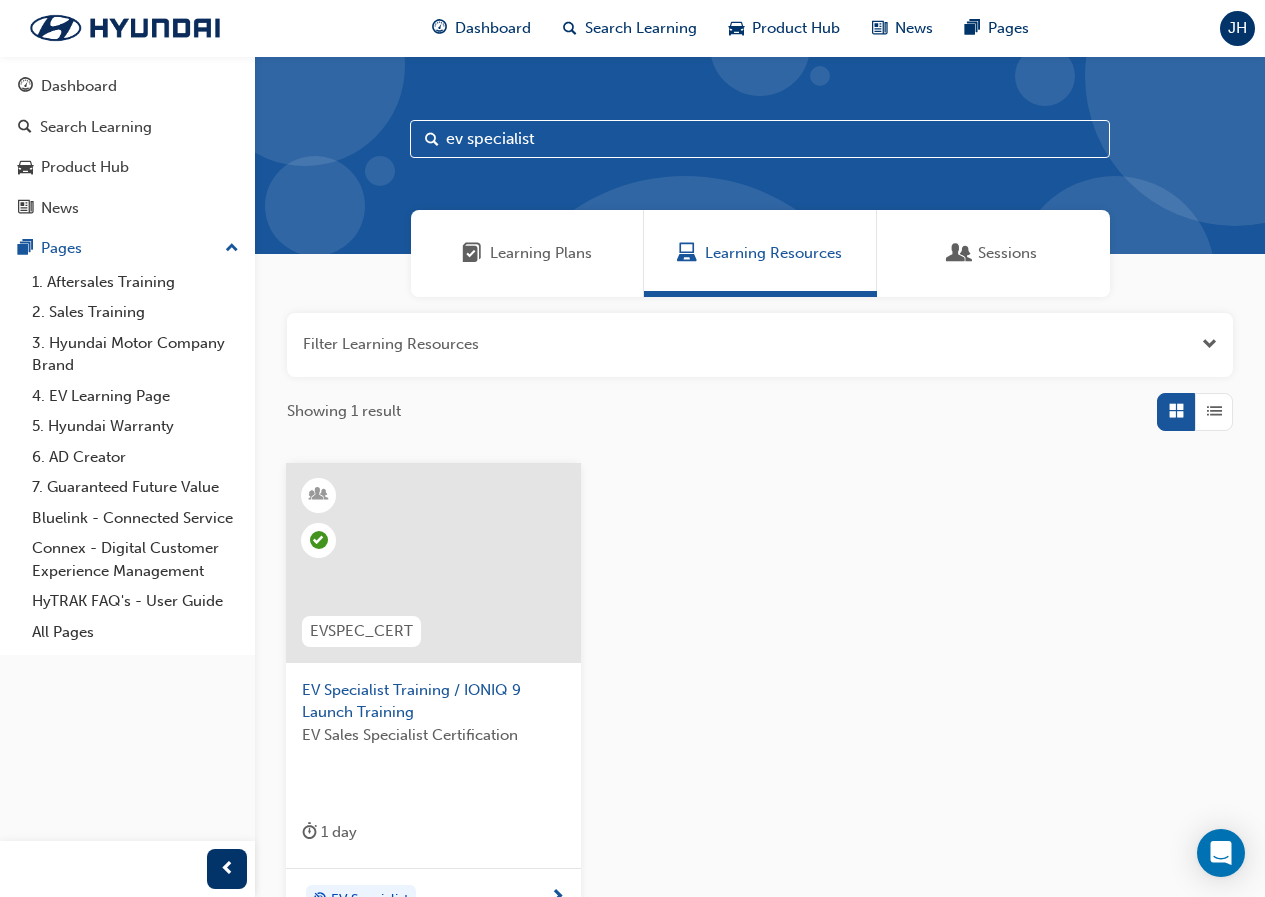 type on "ev specialist" 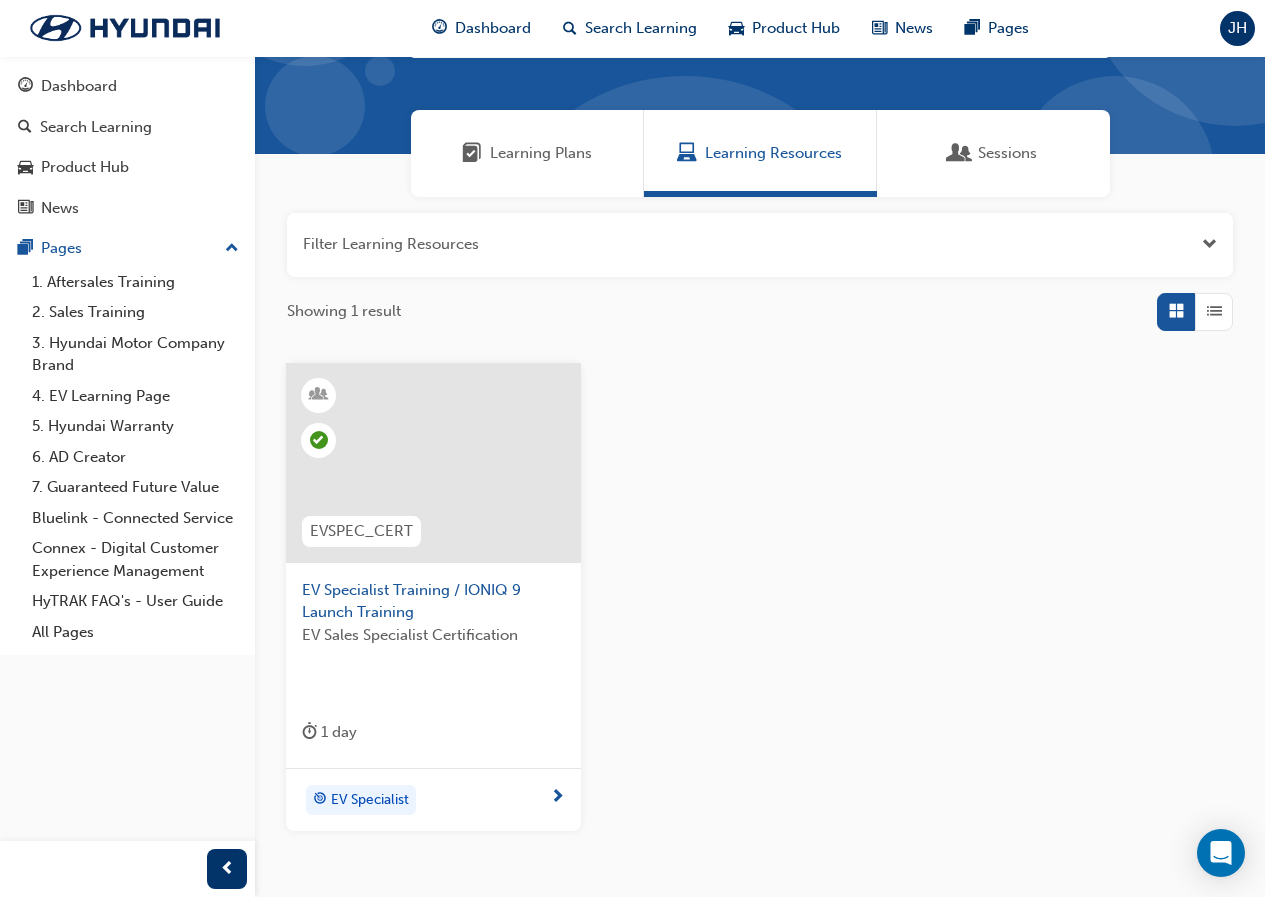 click on "EVSPEC_CERT" at bounding box center [361, 531] 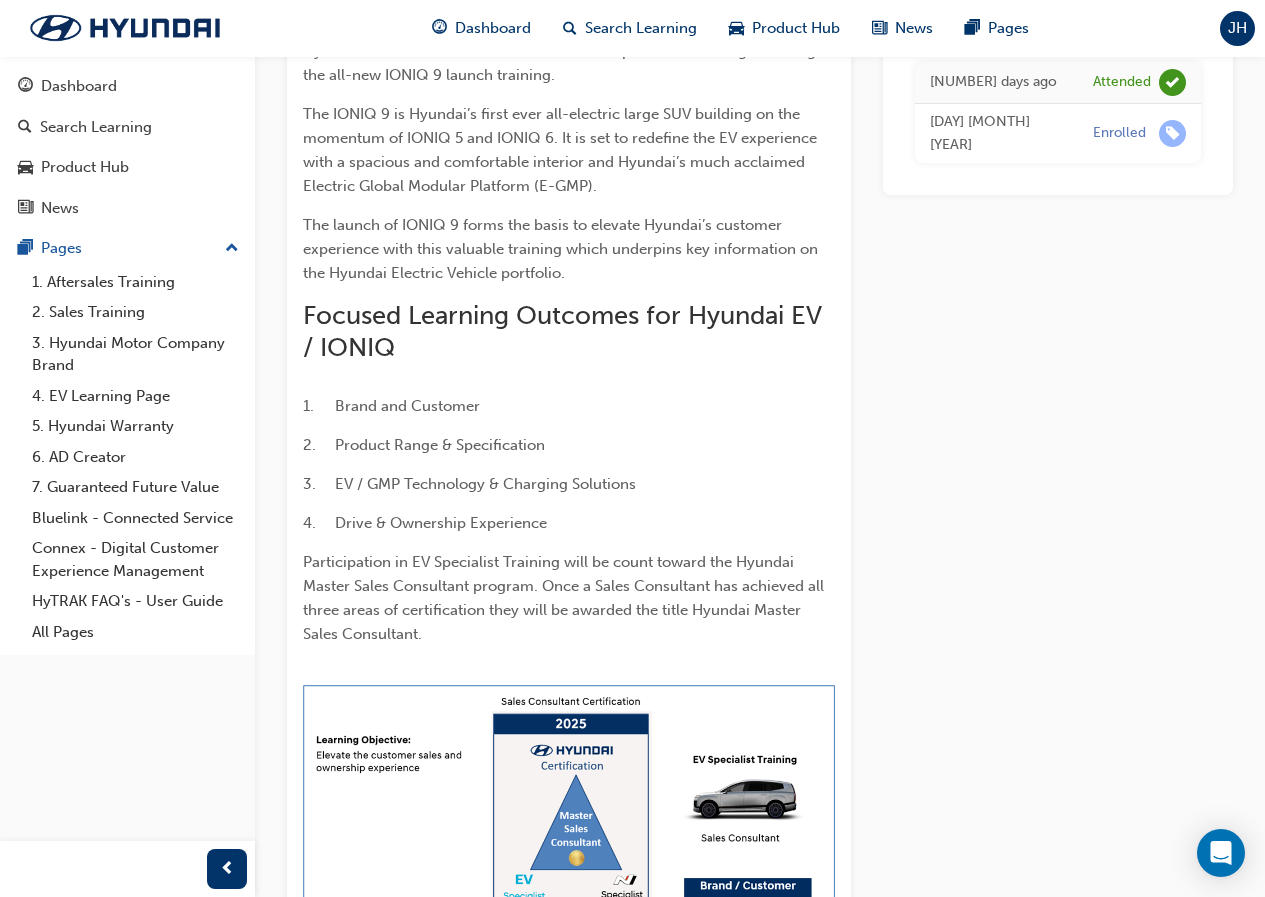 scroll, scrollTop: 0, scrollLeft: 0, axis: both 